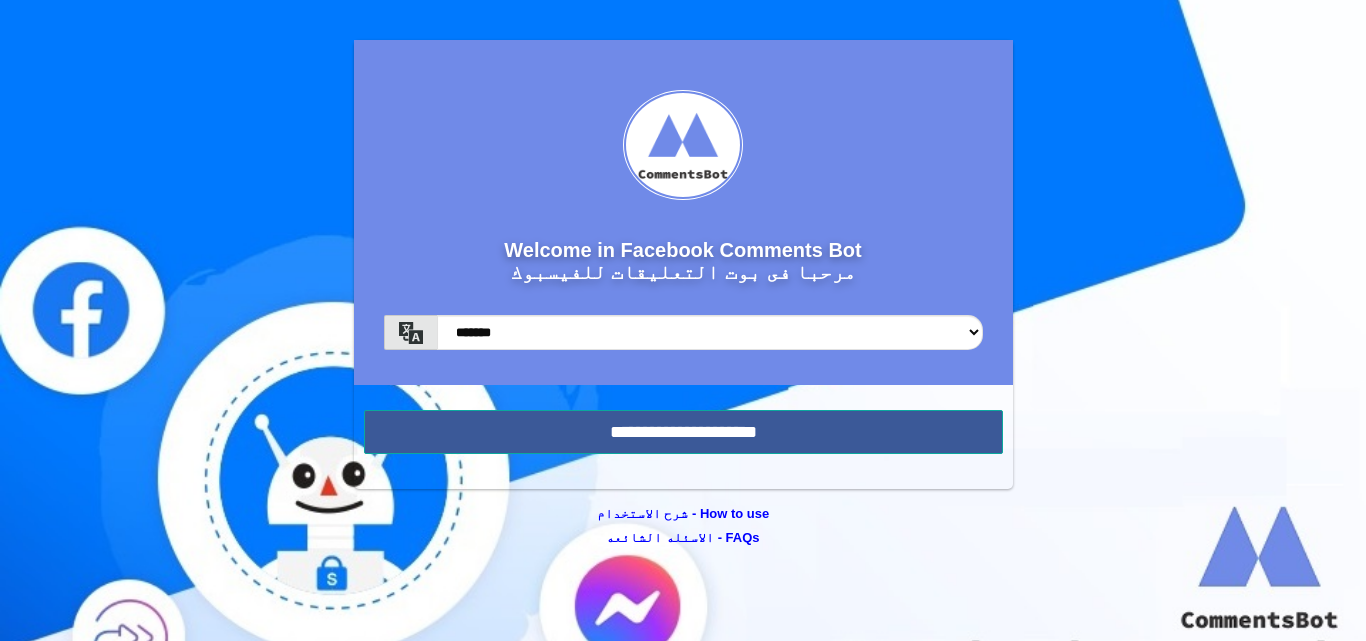 scroll, scrollTop: 0, scrollLeft: 0, axis: both 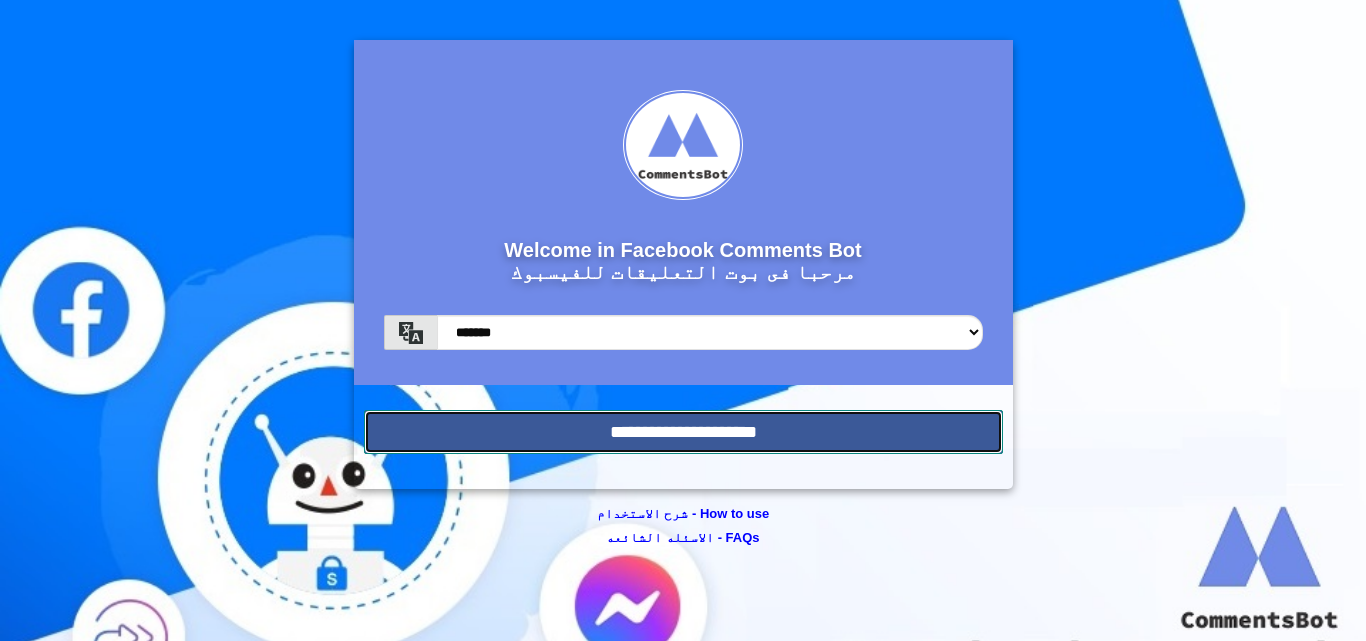 click on "**********" at bounding box center [683, 432] 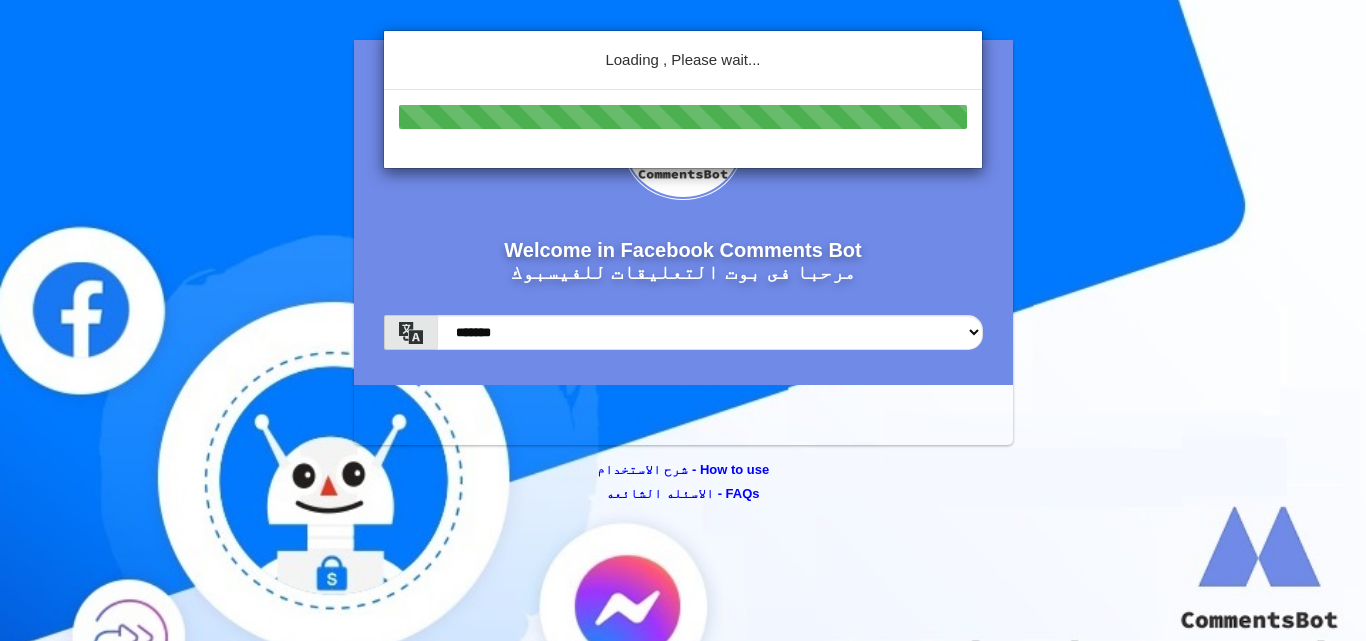 scroll, scrollTop: 0, scrollLeft: 0, axis: both 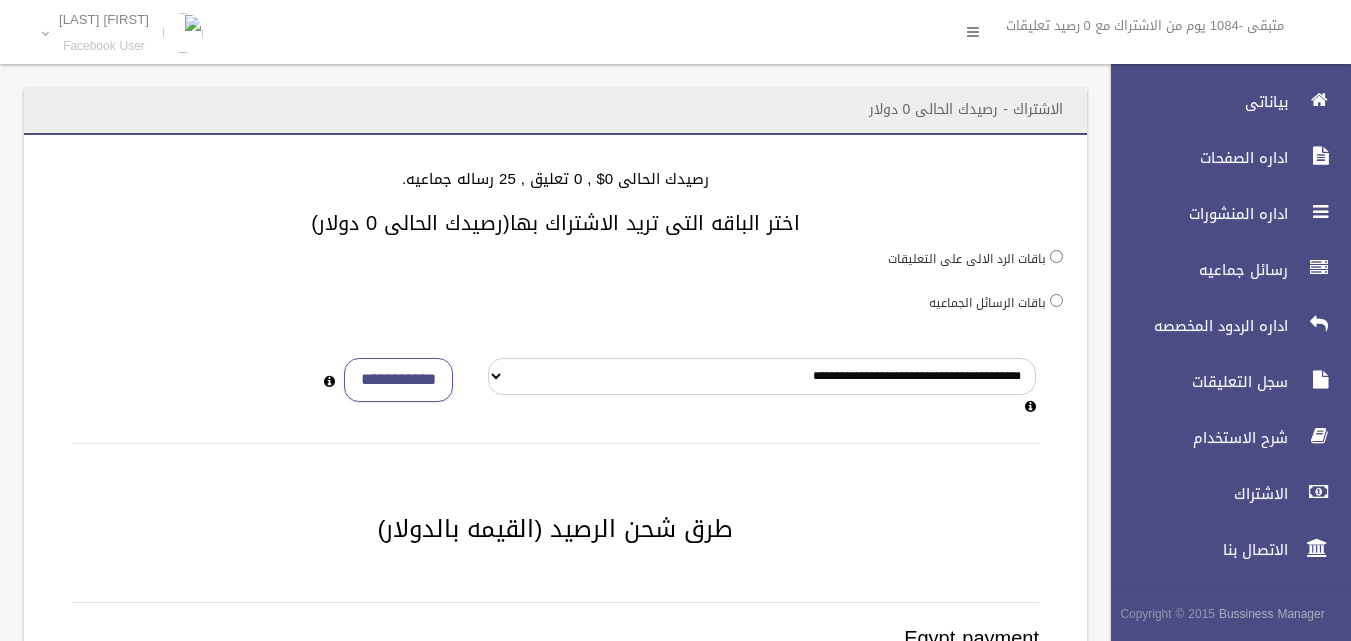click on "**********" at bounding box center (555, 638) 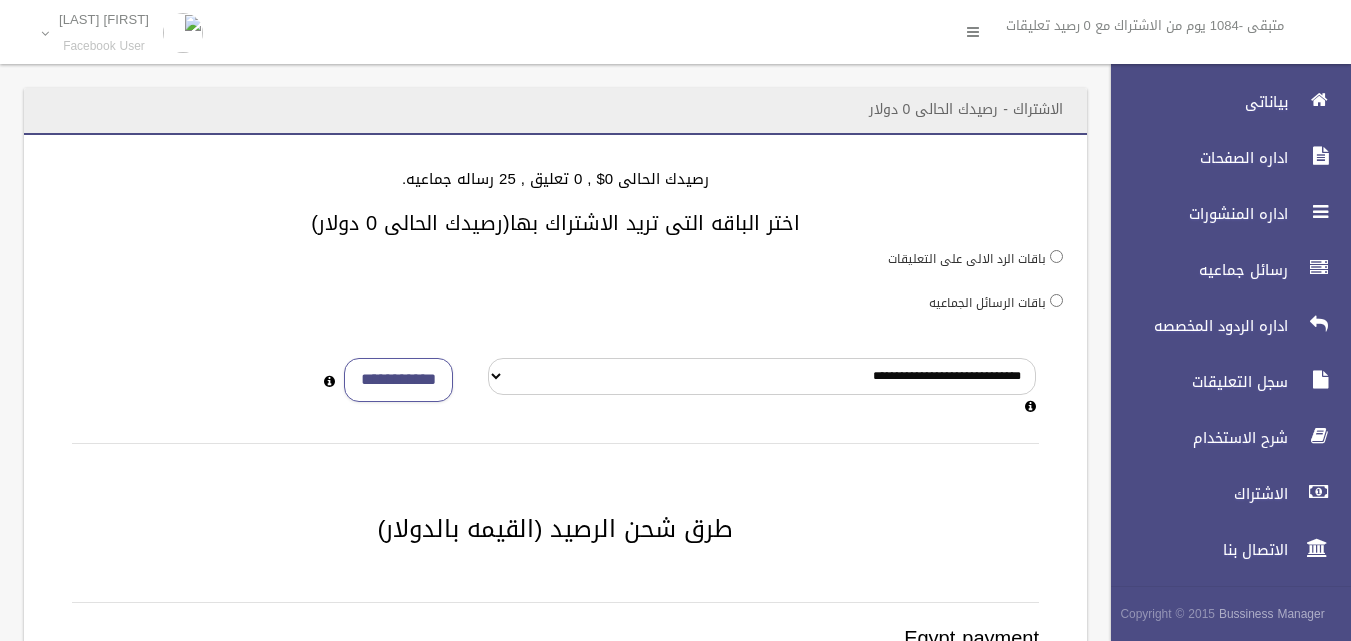 click on "باقات الرد الالى على التعليقات" at bounding box center (555, 258) 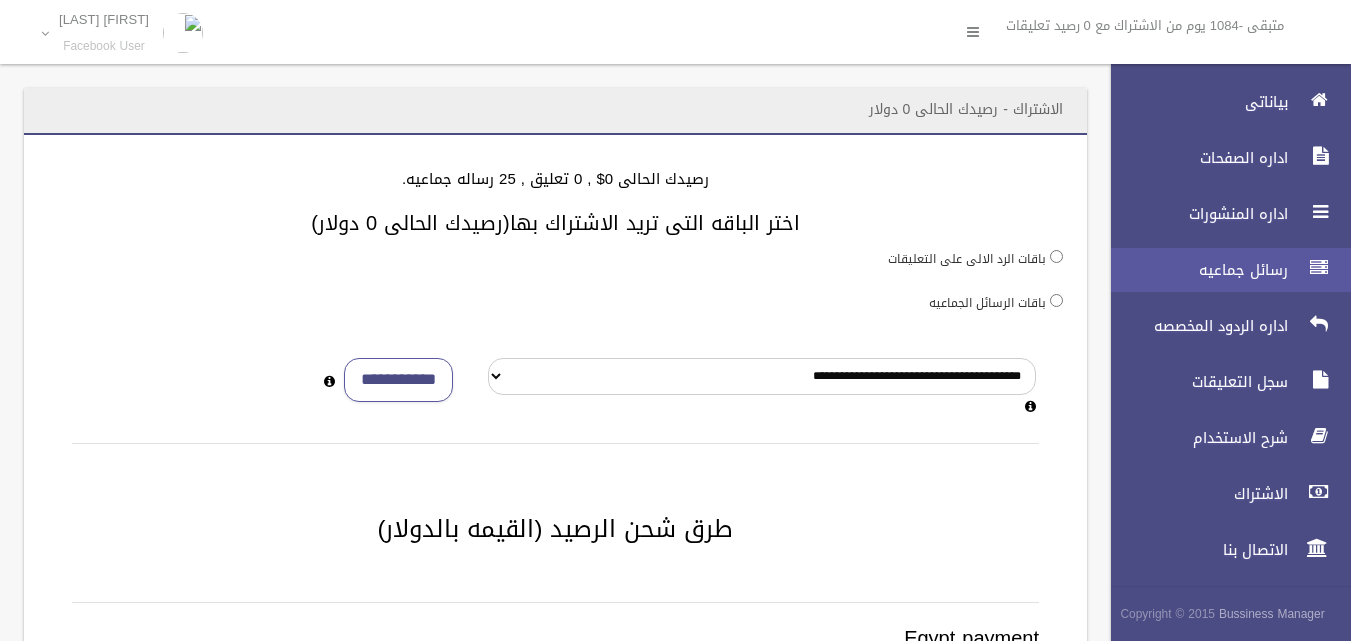 click on "رسائل جماعيه" at bounding box center [1194, 270] 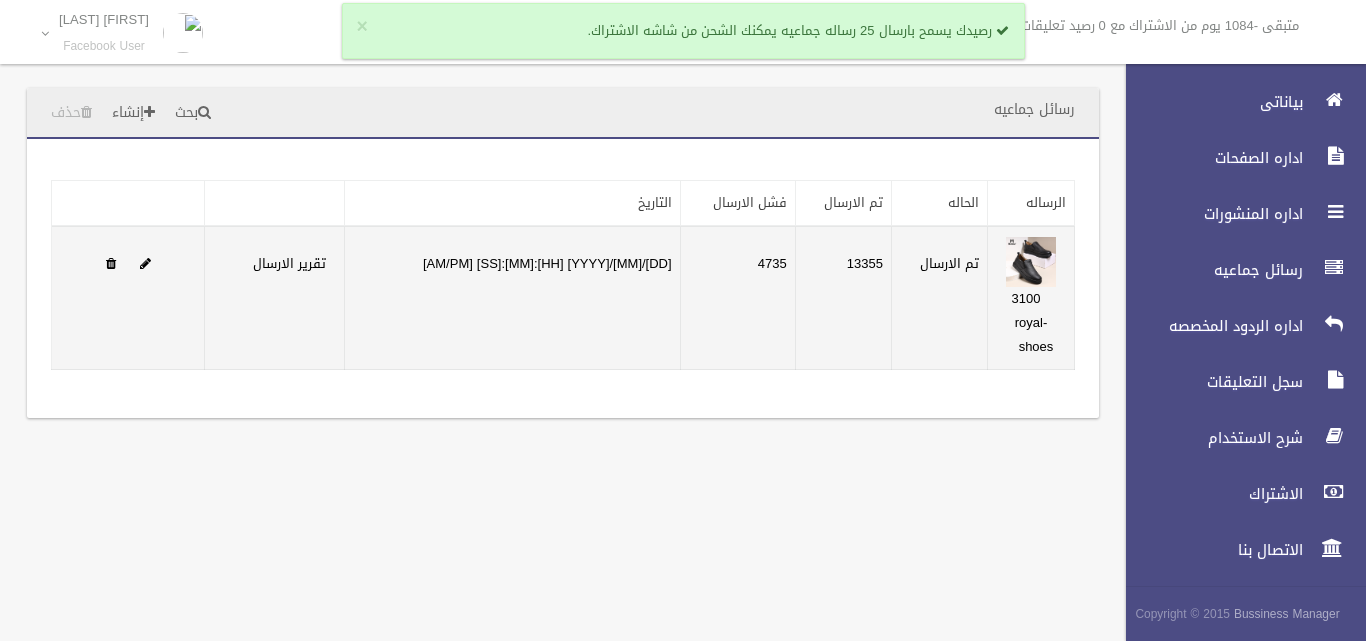 scroll, scrollTop: 0, scrollLeft: 0, axis: both 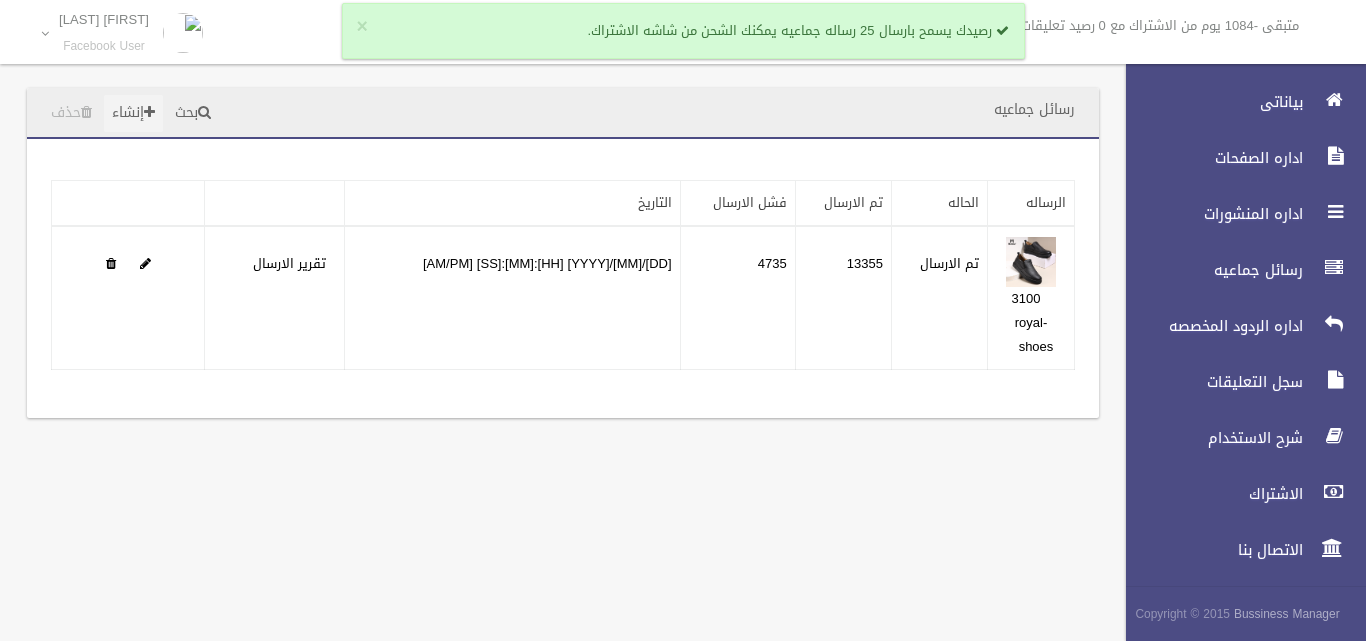 click on "إنشاء" at bounding box center [133, 113] 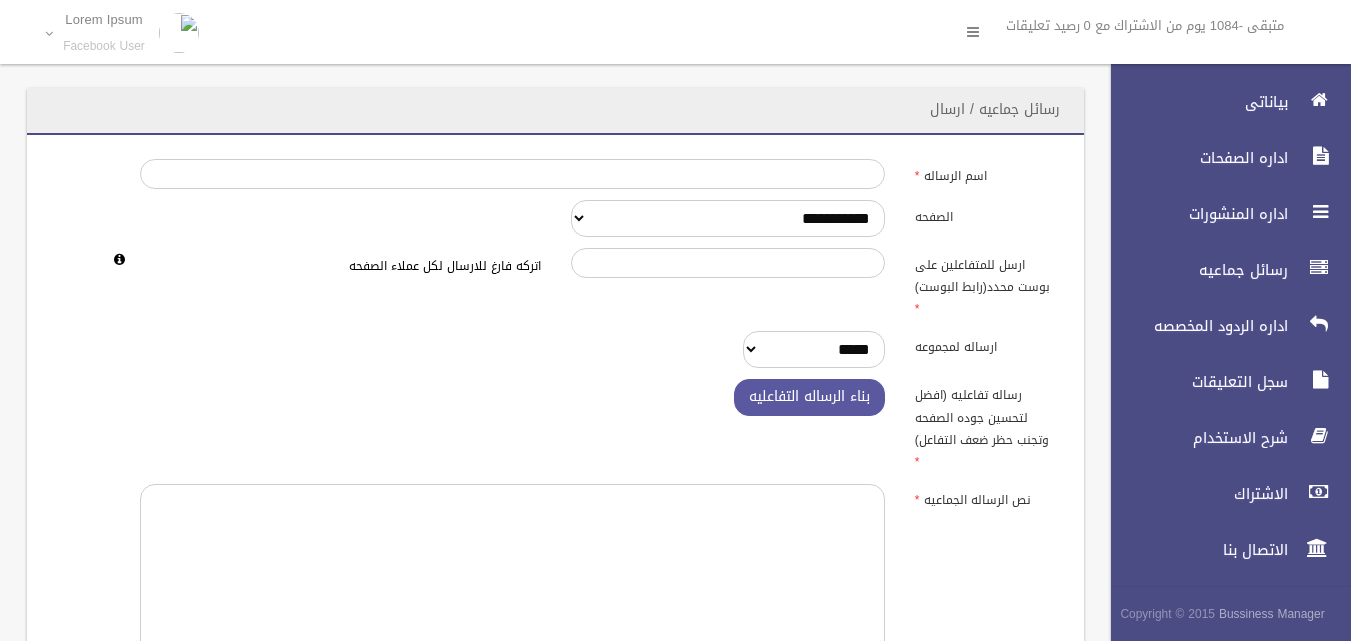 scroll, scrollTop: 0, scrollLeft: 0, axis: both 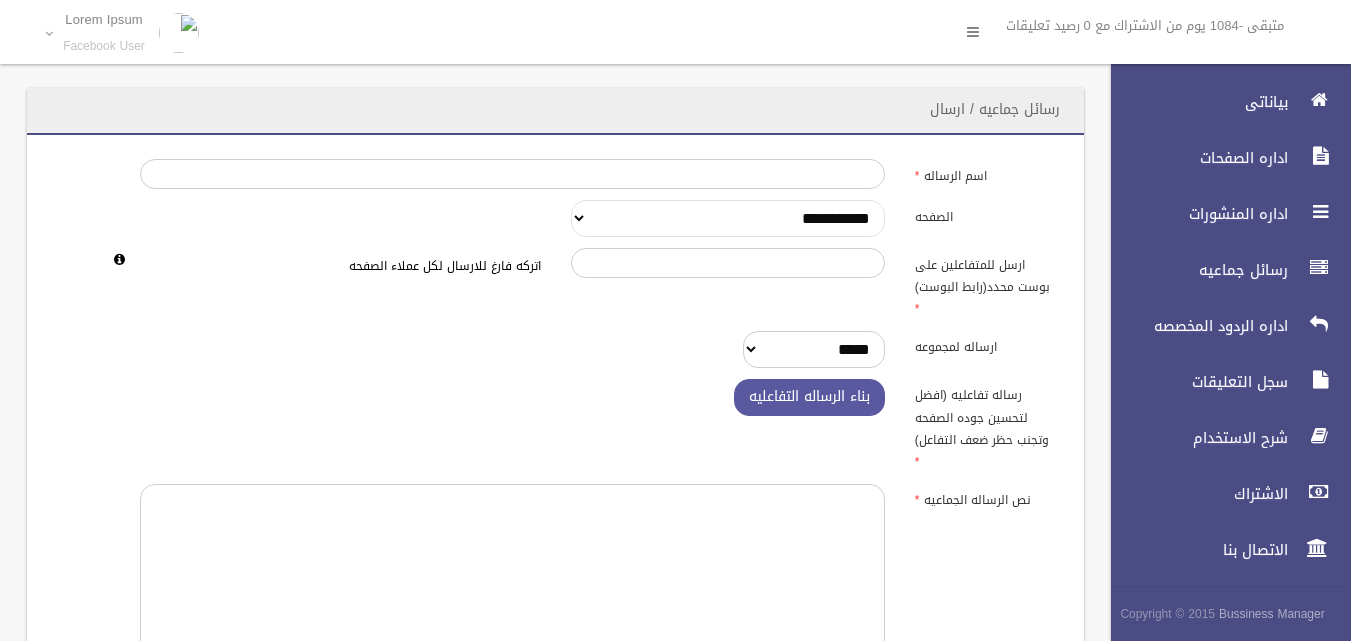 click on "**********" at bounding box center [728, 218] 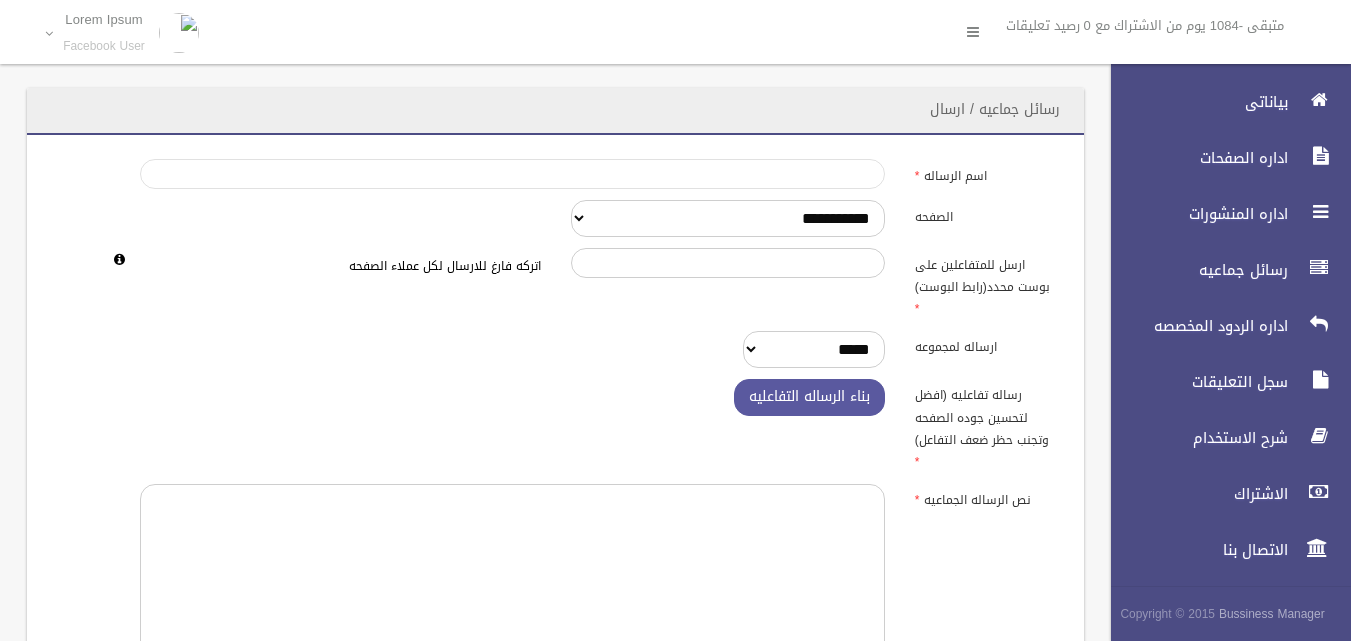 click on "اسم الرساله" at bounding box center (512, 174) 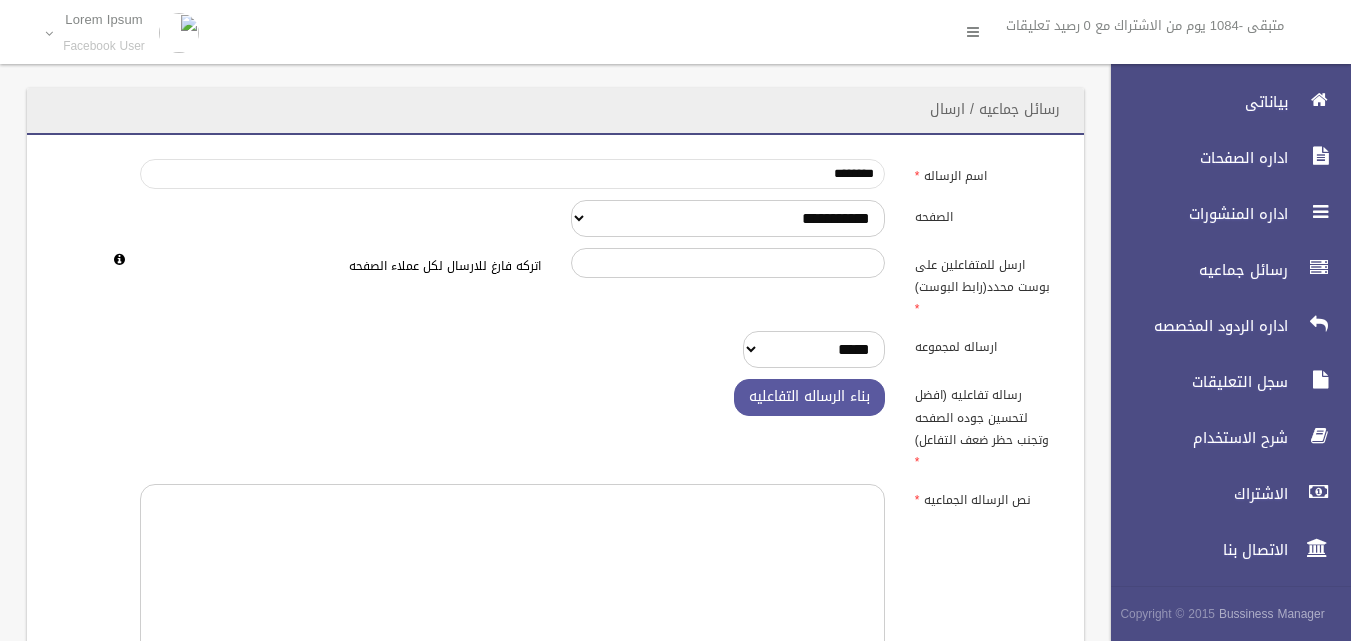 type on "********" 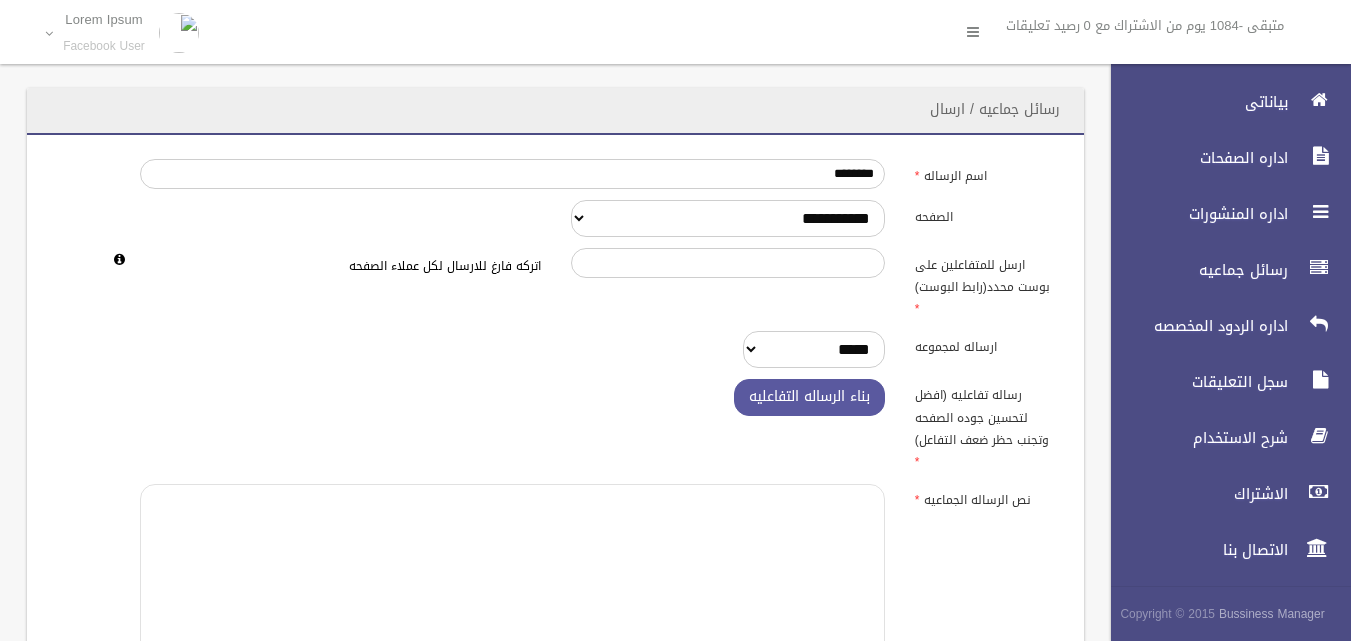 click at bounding box center (512, 586) 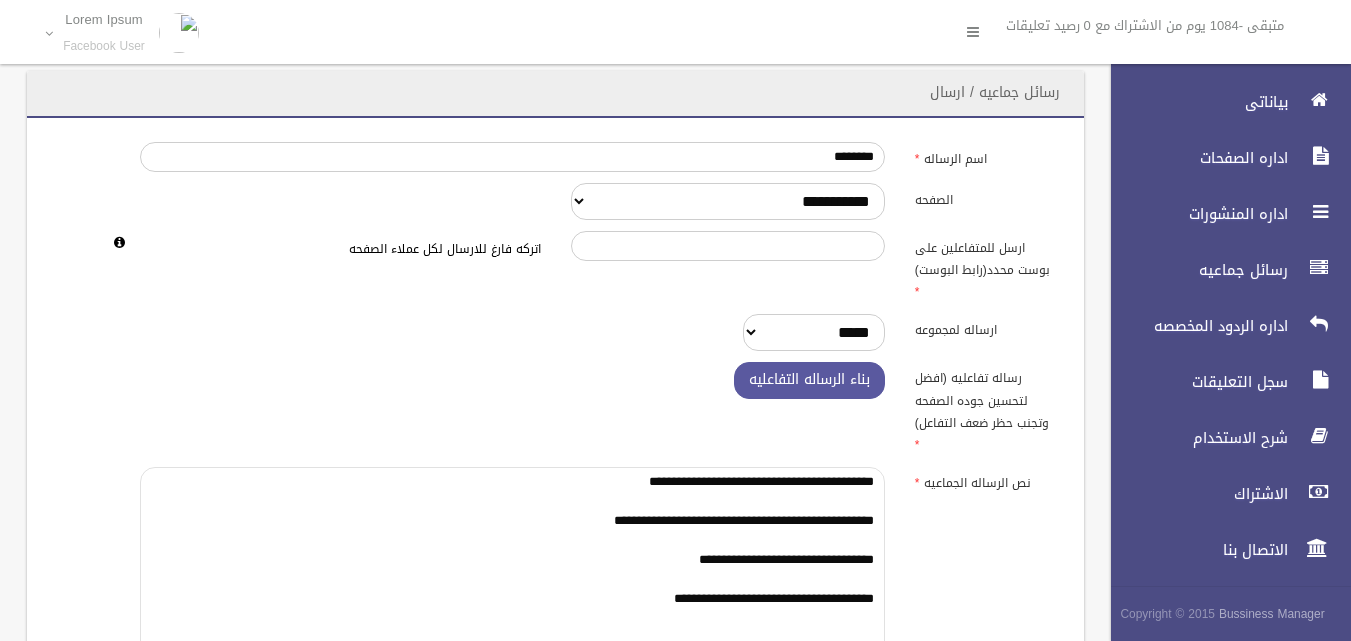 scroll, scrollTop: 104, scrollLeft: 0, axis: vertical 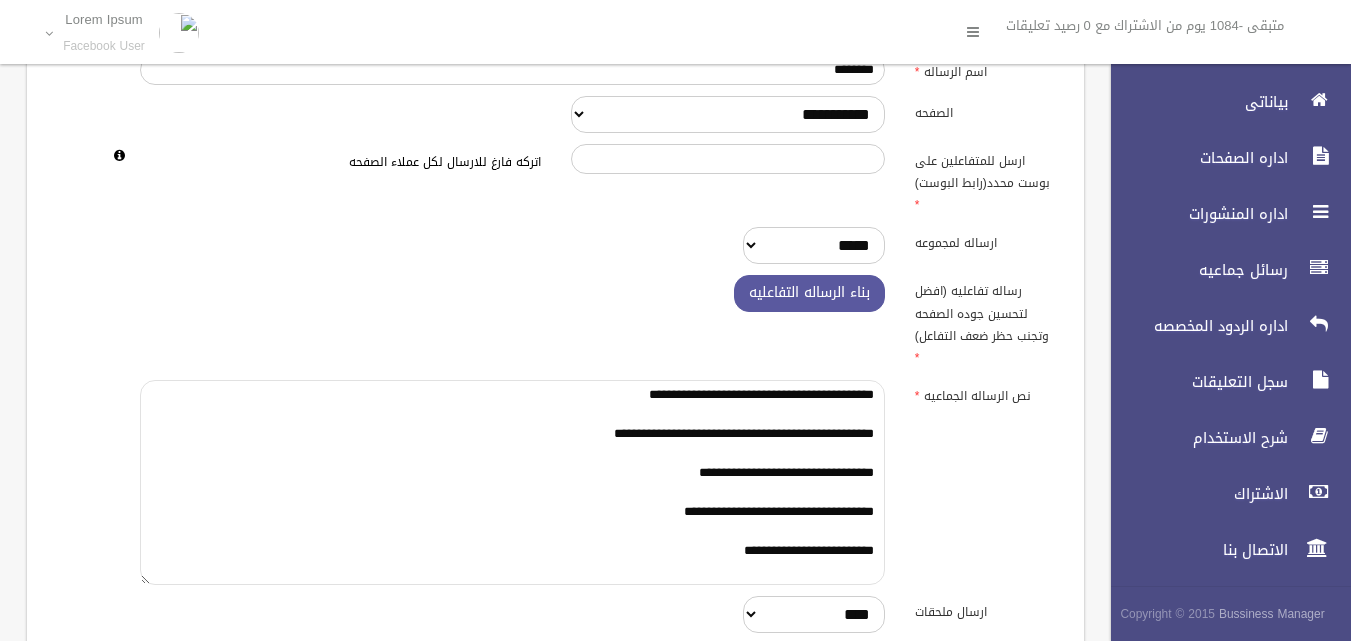 click on "**********" at bounding box center [512, 482] 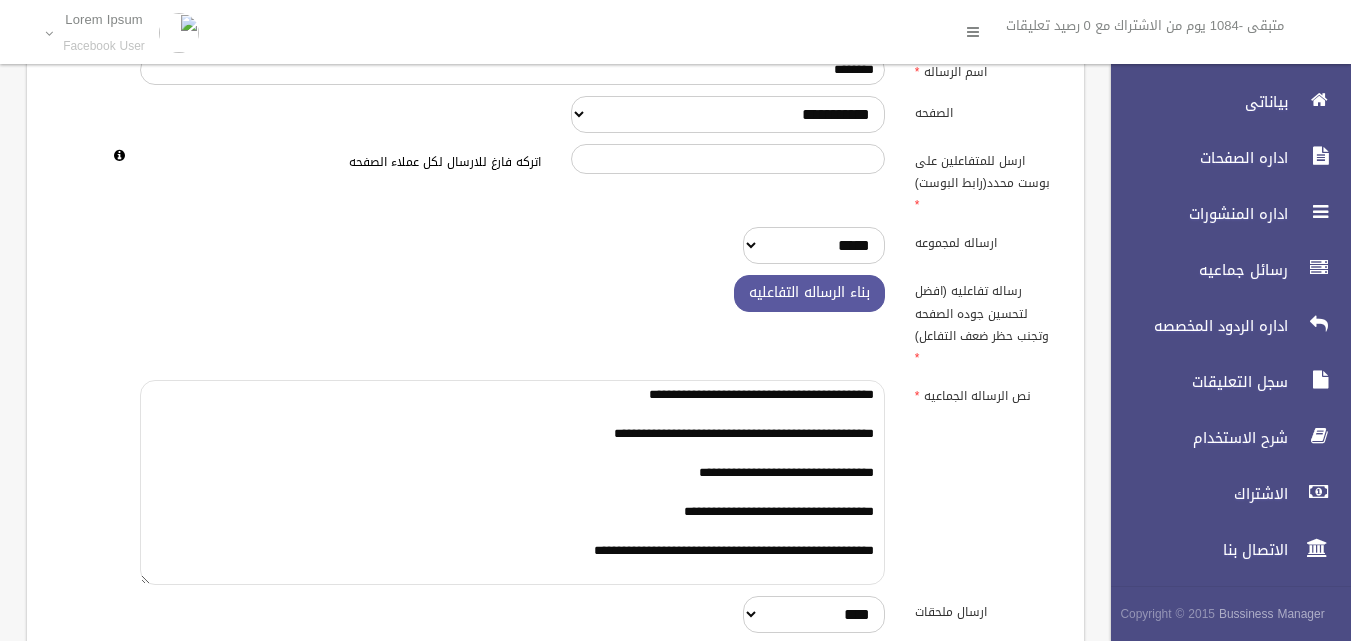 click on "**********" at bounding box center (512, 482) 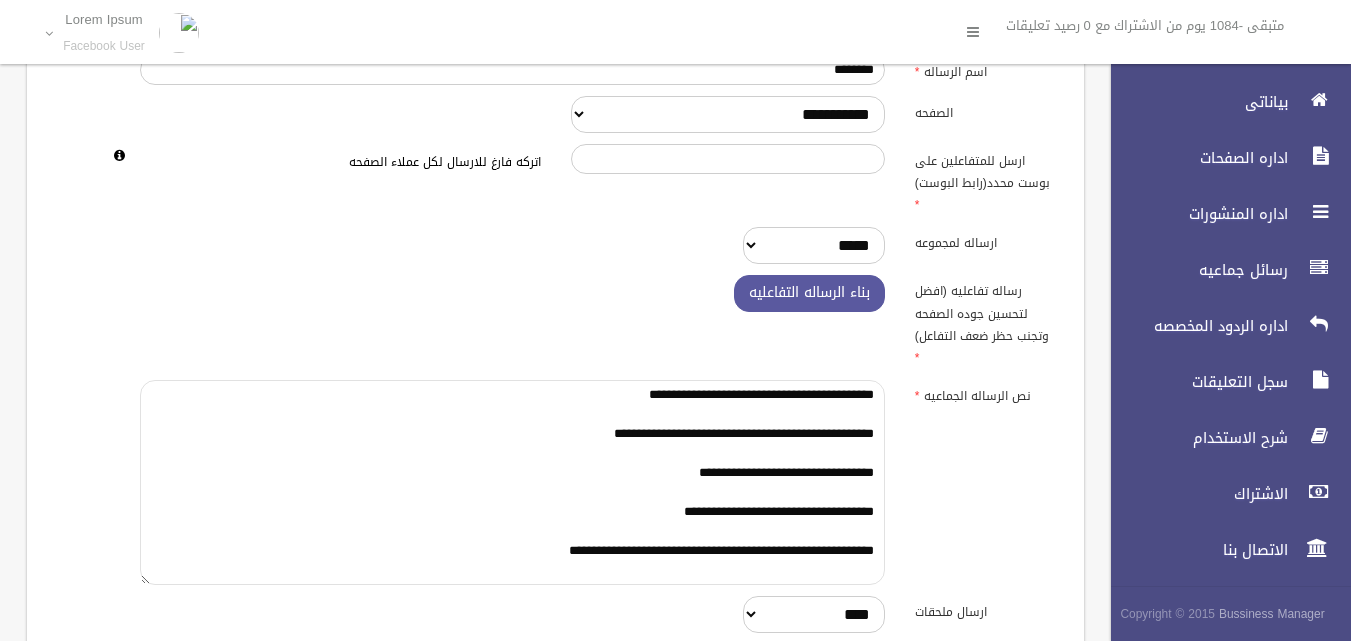 click on "**********" at bounding box center (512, 482) 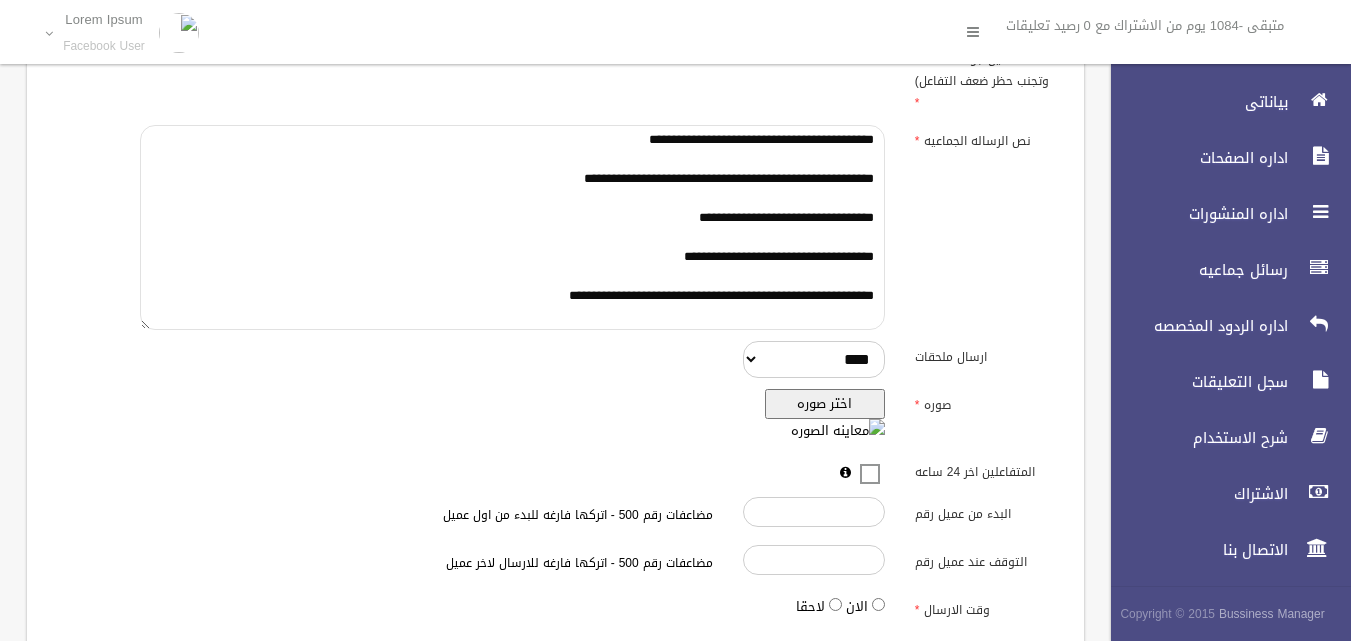 scroll, scrollTop: 475, scrollLeft: 0, axis: vertical 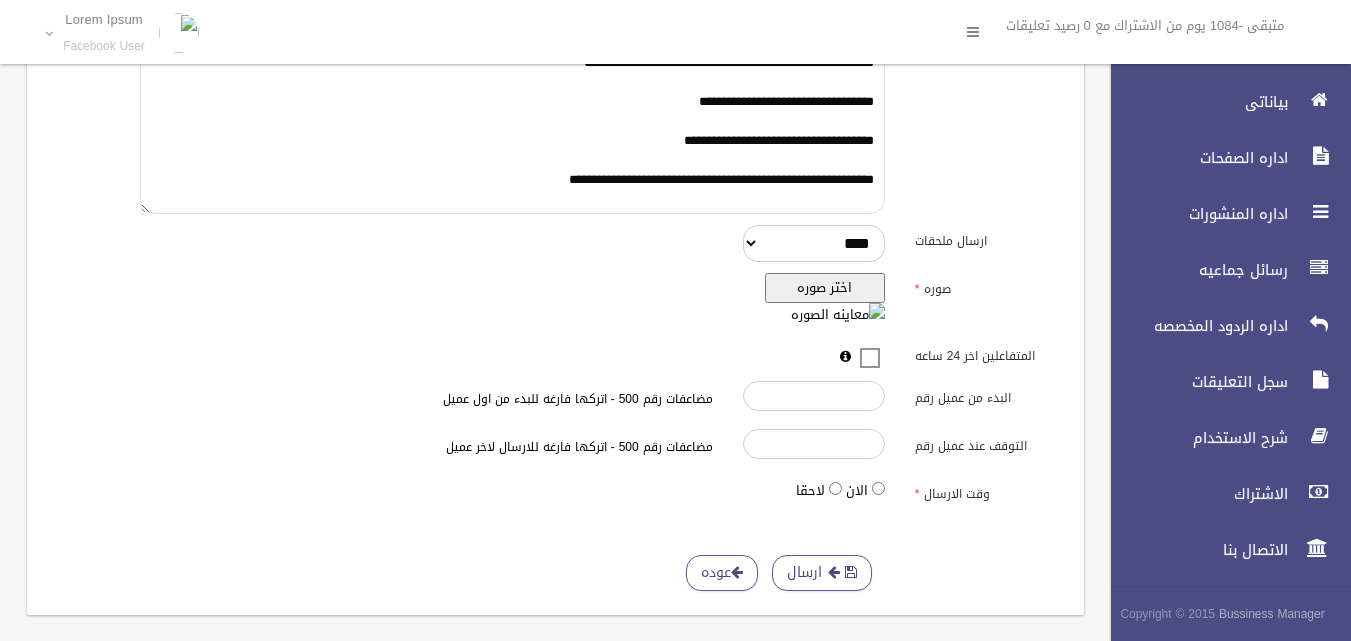 type on "**********" 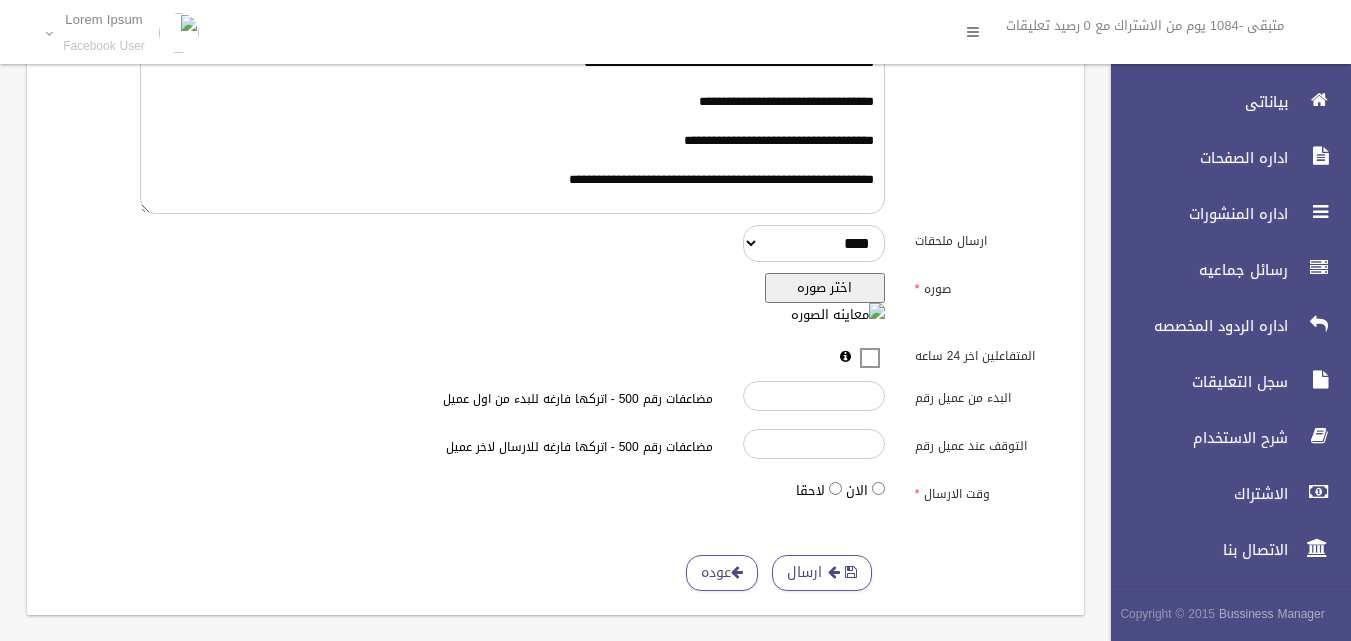 click on "اختر صوره" at bounding box center [825, 288] 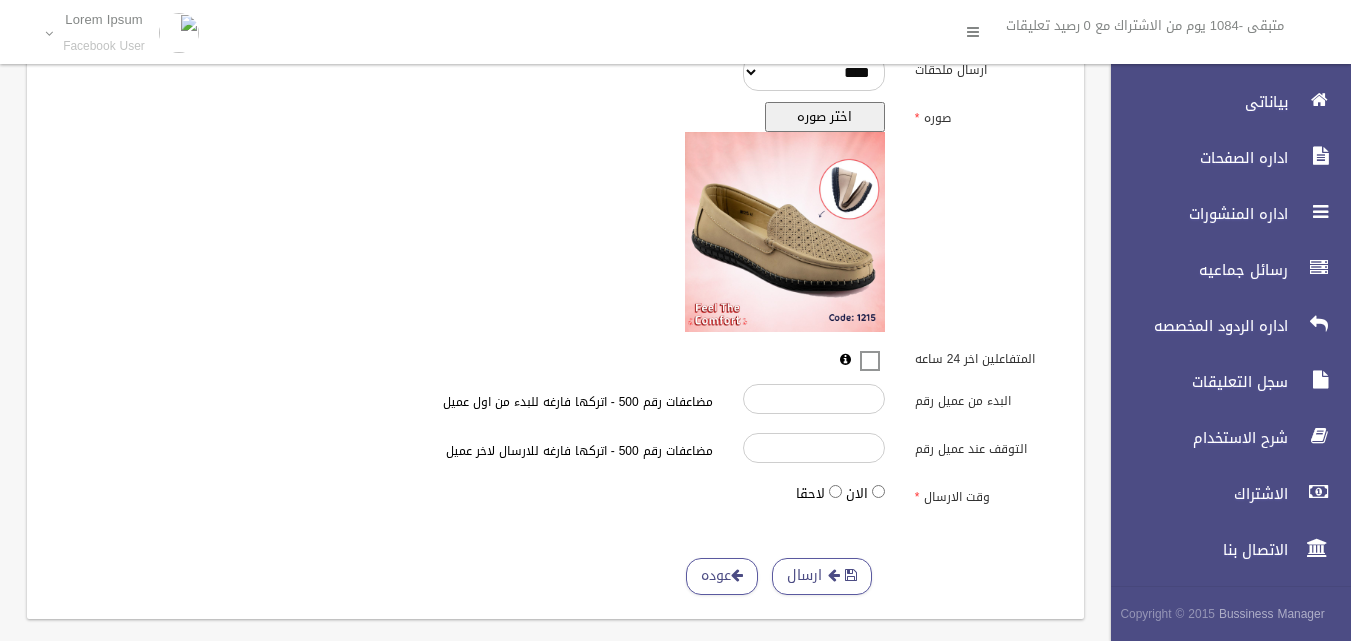 scroll, scrollTop: 650, scrollLeft: 0, axis: vertical 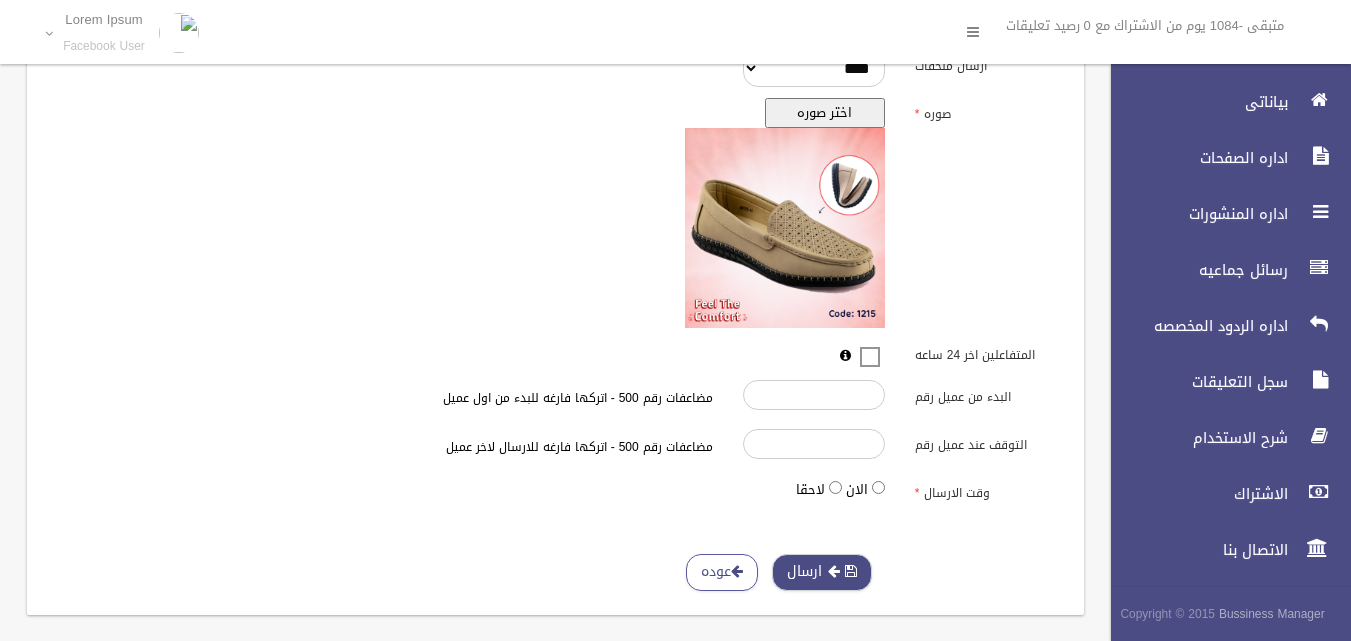 click on "ارسال" at bounding box center (822, 572) 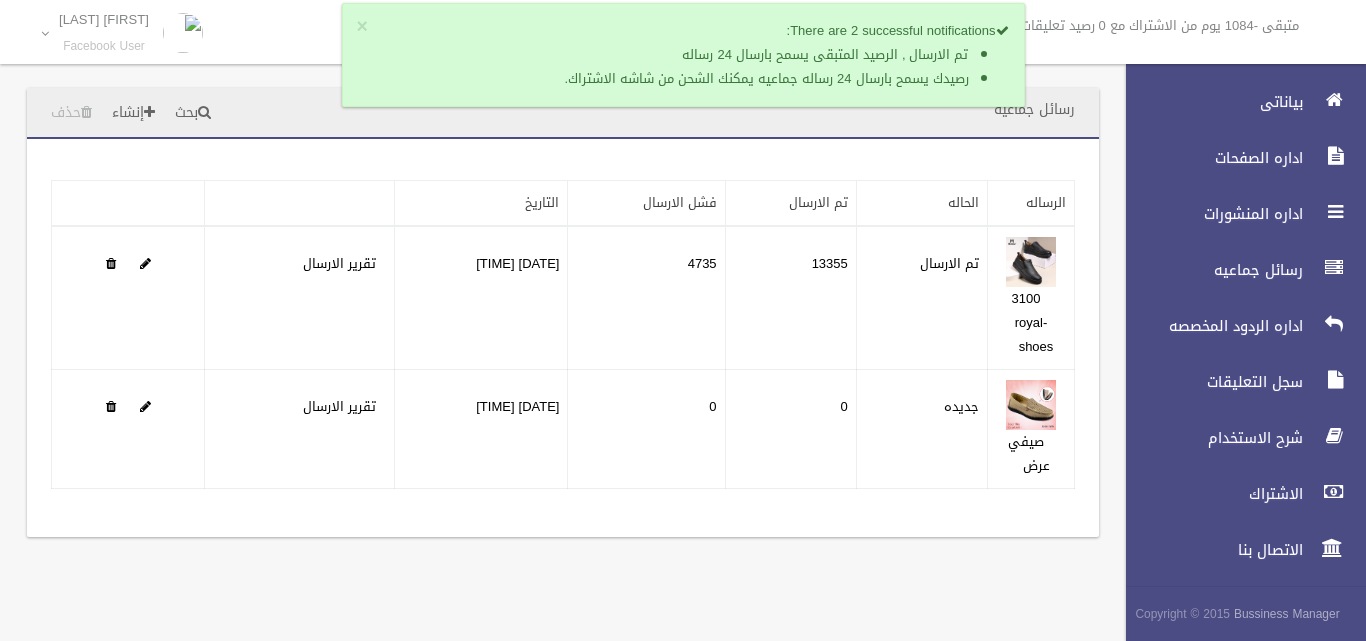 scroll, scrollTop: 0, scrollLeft: 0, axis: both 